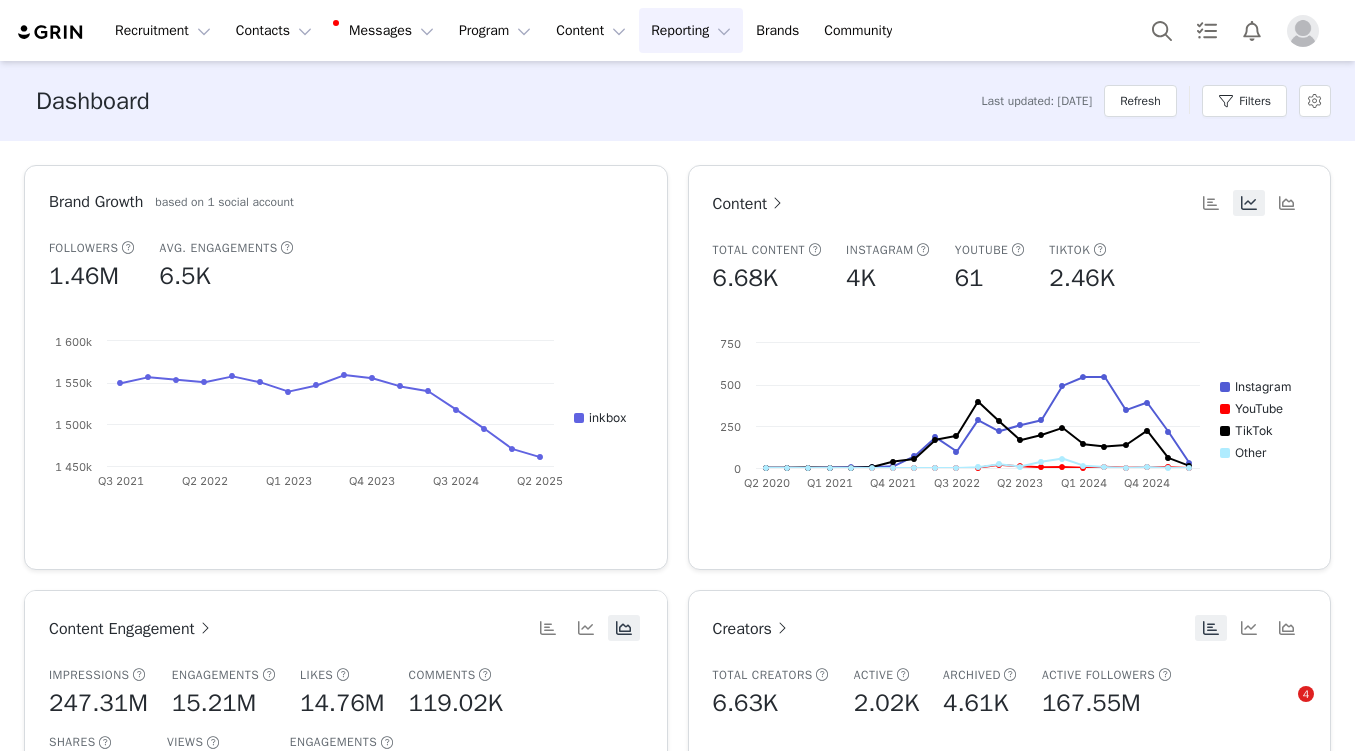 scroll, scrollTop: 0, scrollLeft: 0, axis: both 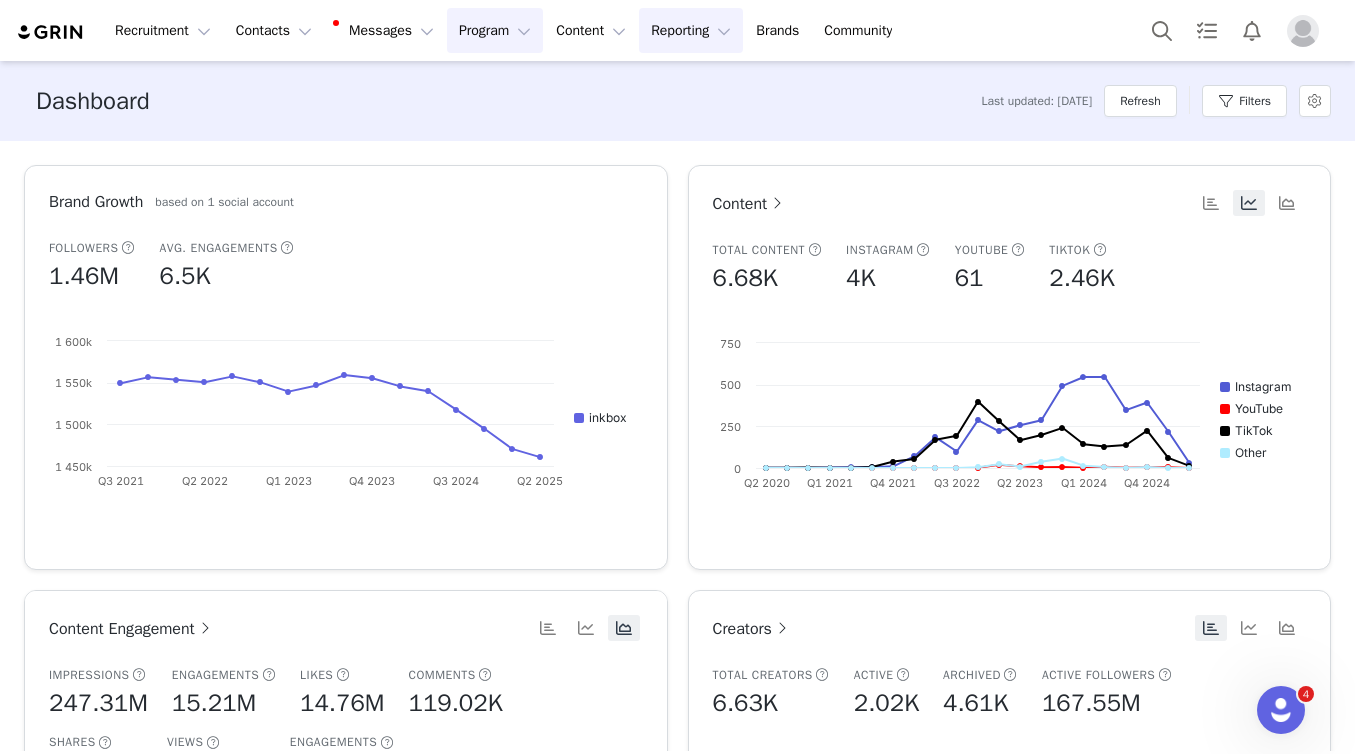 click on "Program Program" at bounding box center (495, 30) 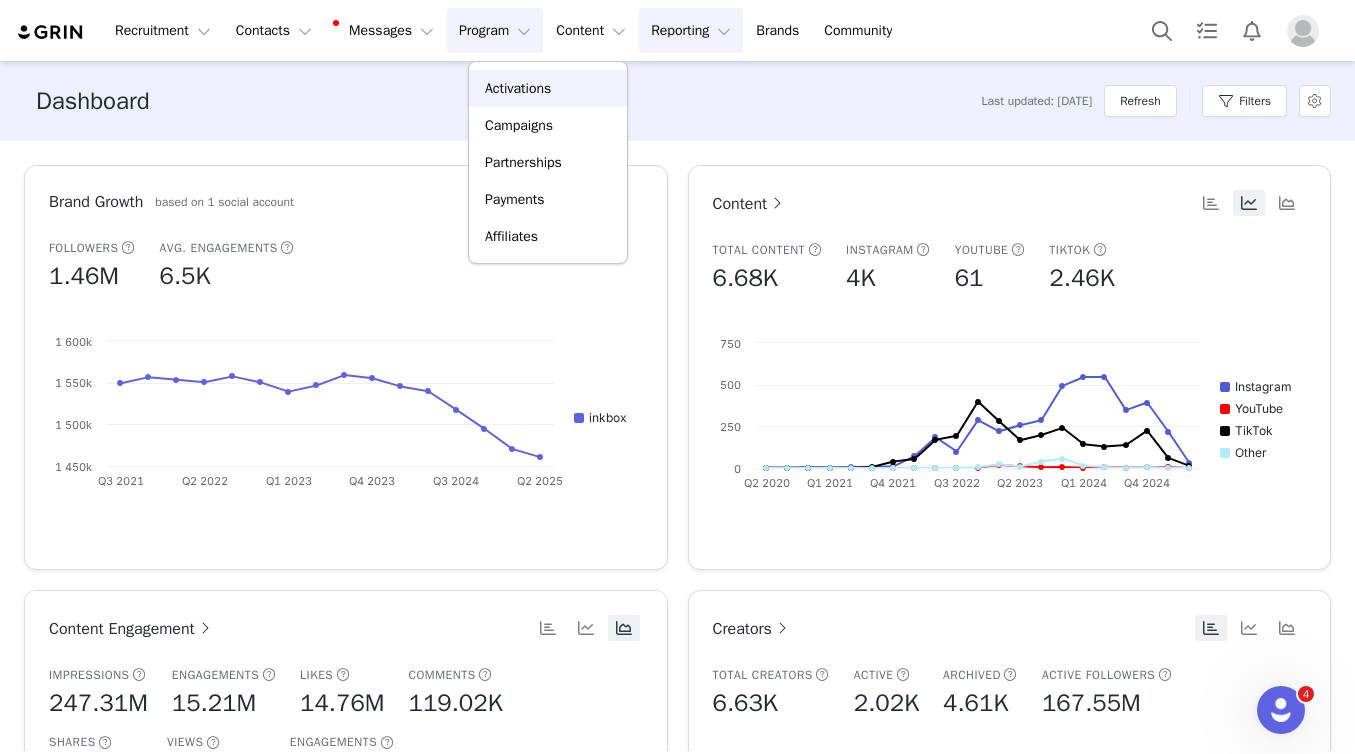 click on "Activations" at bounding box center (518, 88) 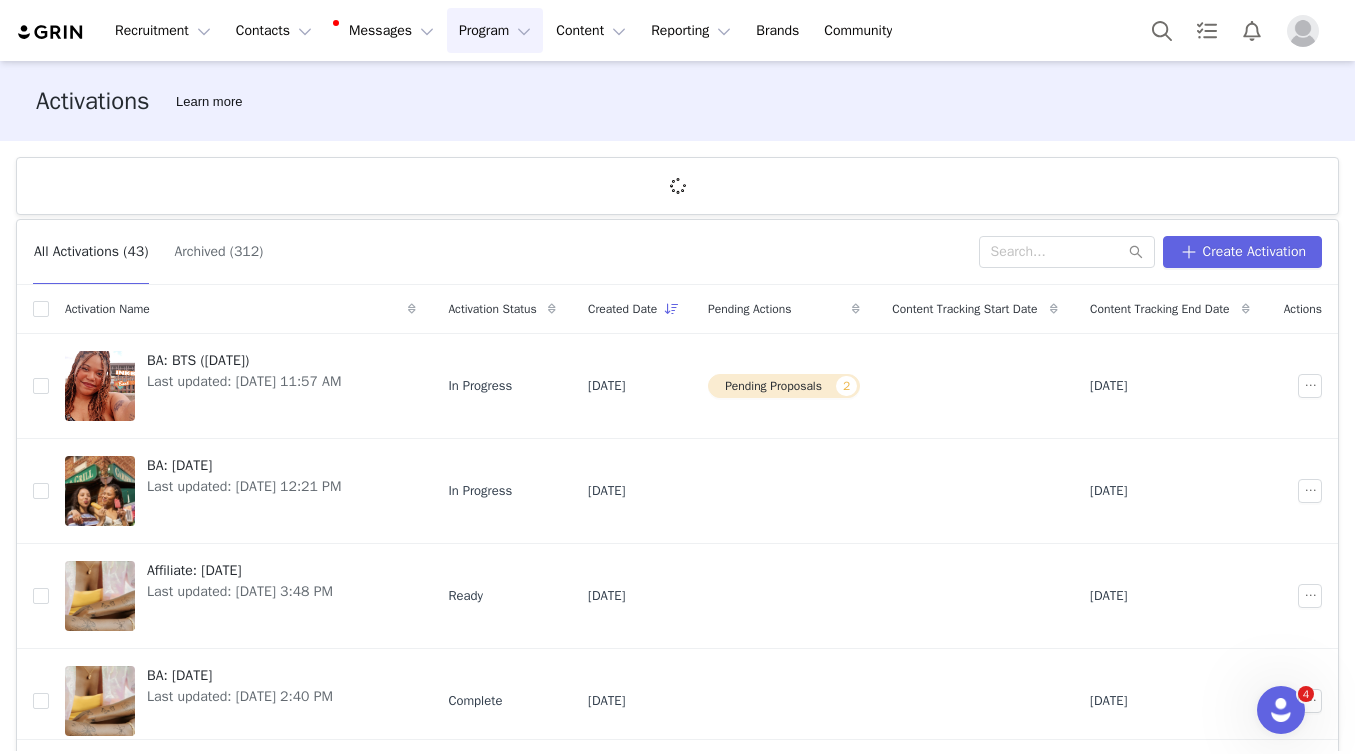 scroll, scrollTop: 25, scrollLeft: 0, axis: vertical 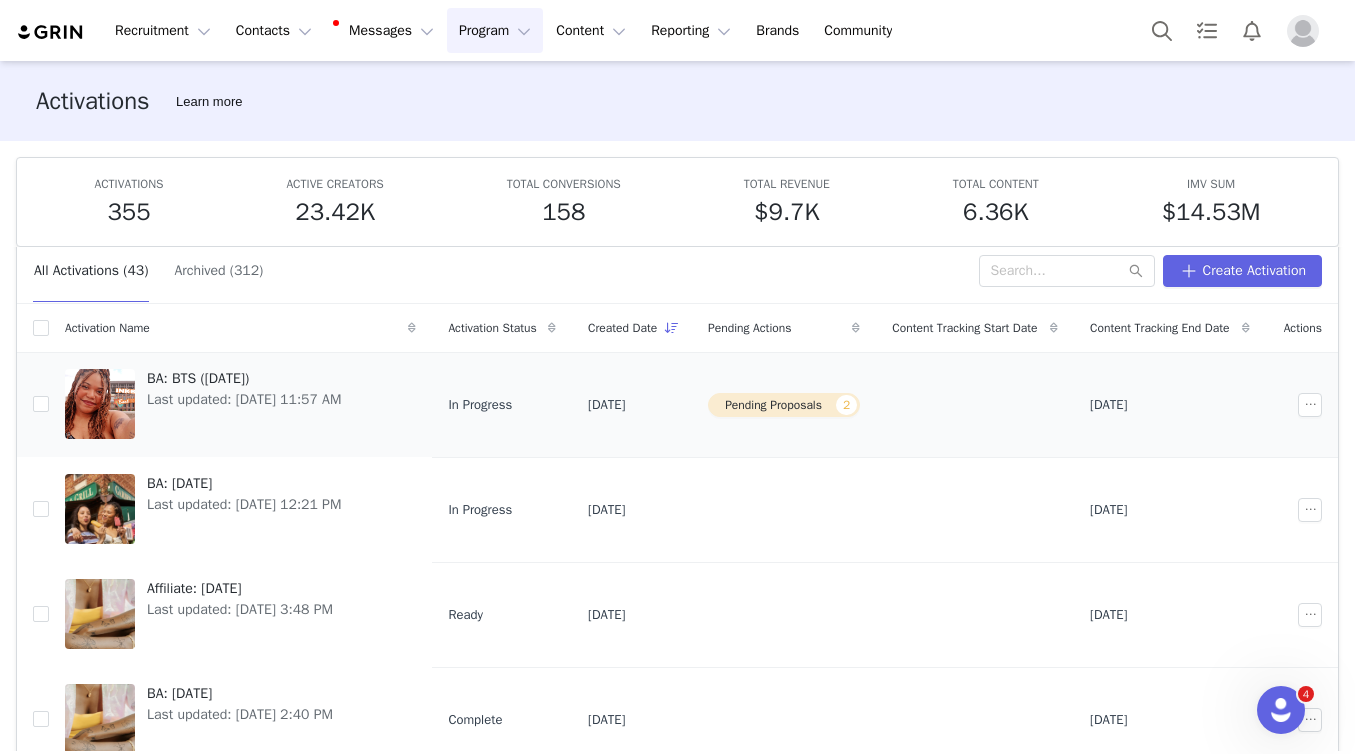 click on "BA: BTS (July 2025) Last updated: Jul 7, 2025 11:57 AM" at bounding box center (240, 404) 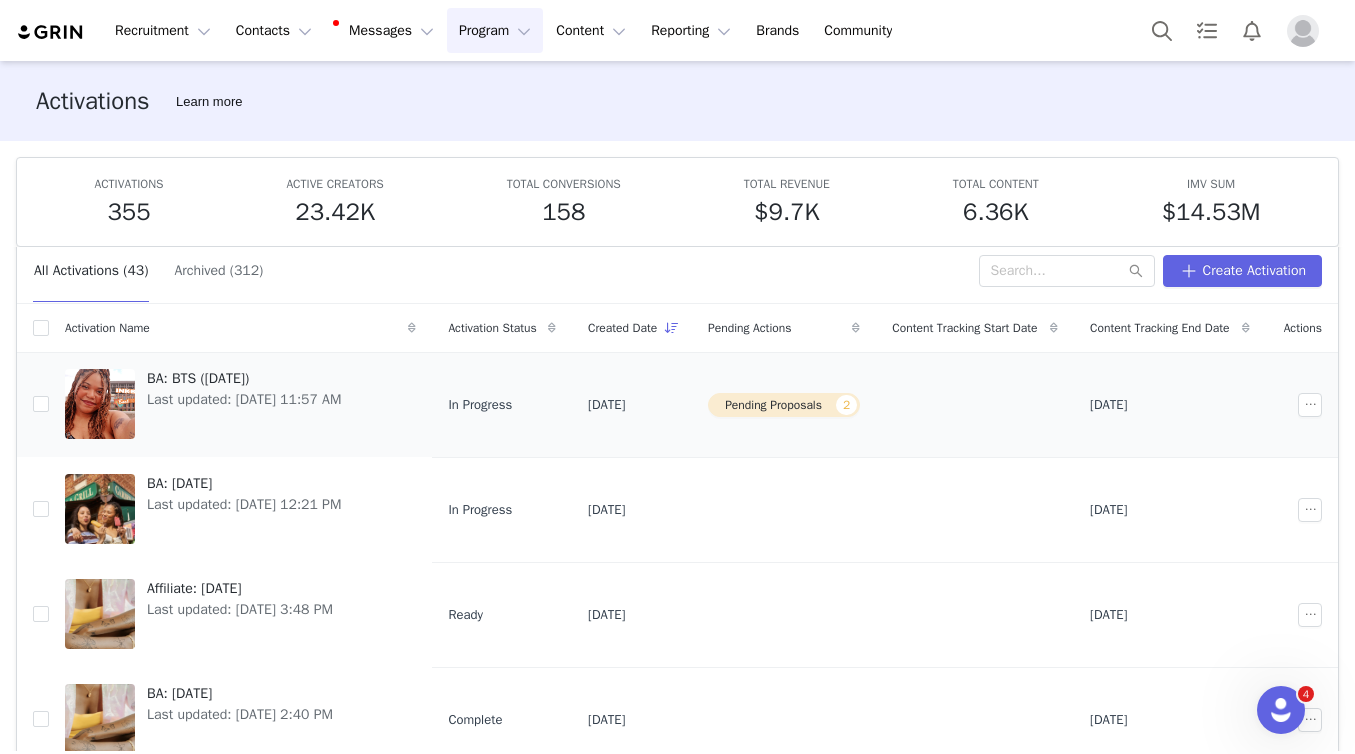 click on "Last updated: Jul 7, 2025 11:57 AM" at bounding box center (244, 400) 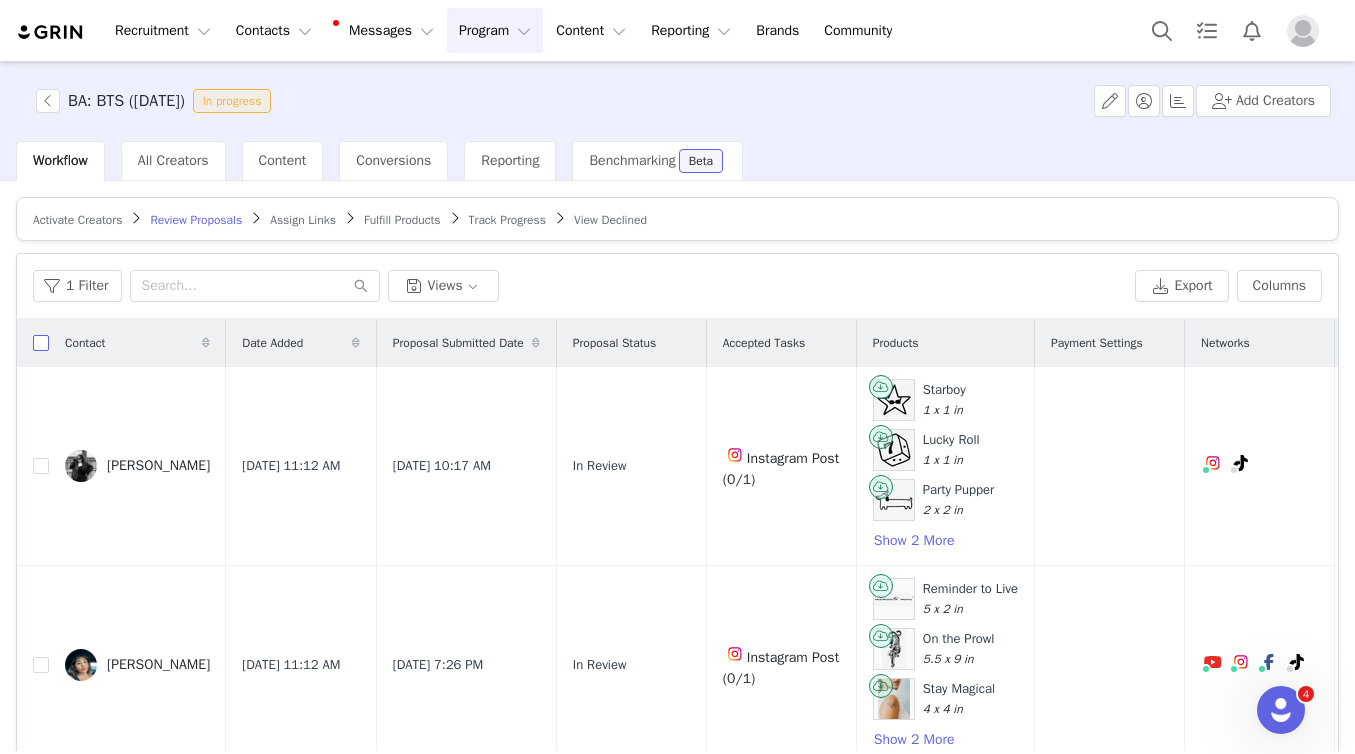 click at bounding box center (41, 343) 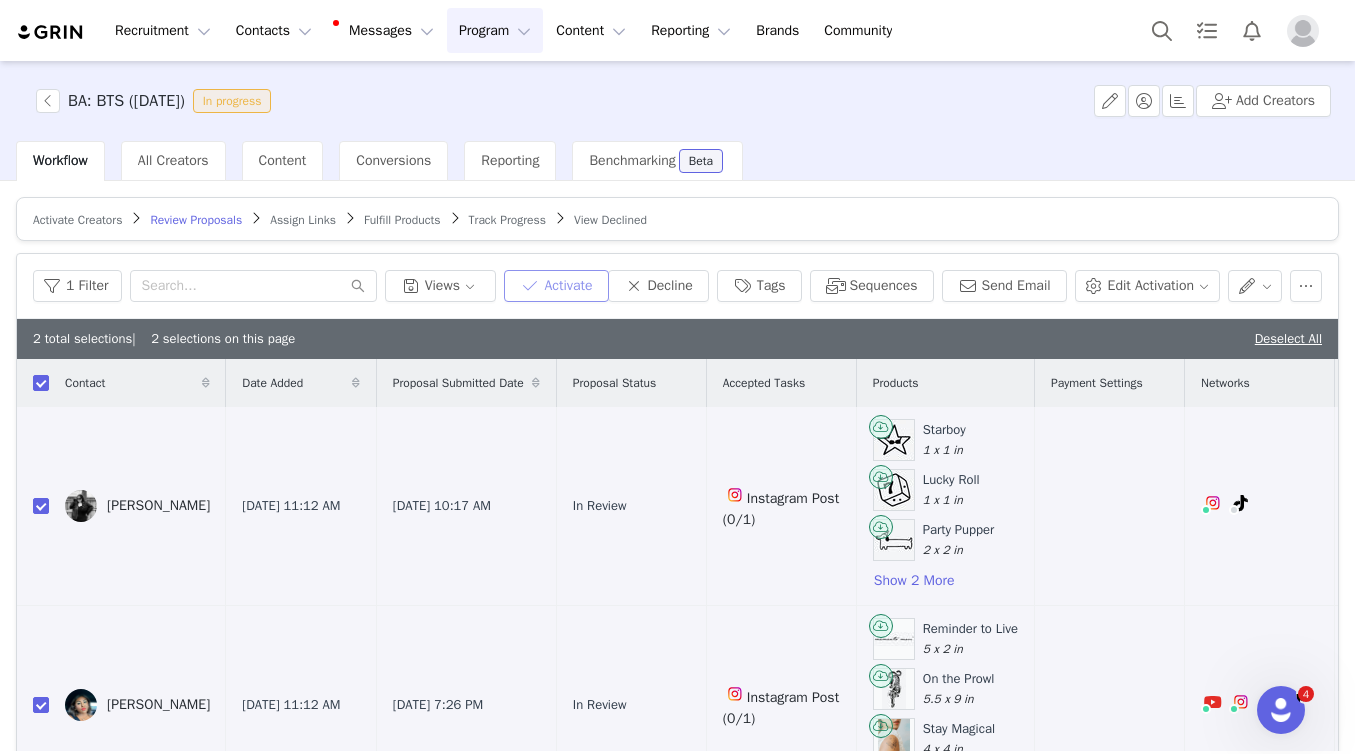click on "Activate" at bounding box center (556, 286) 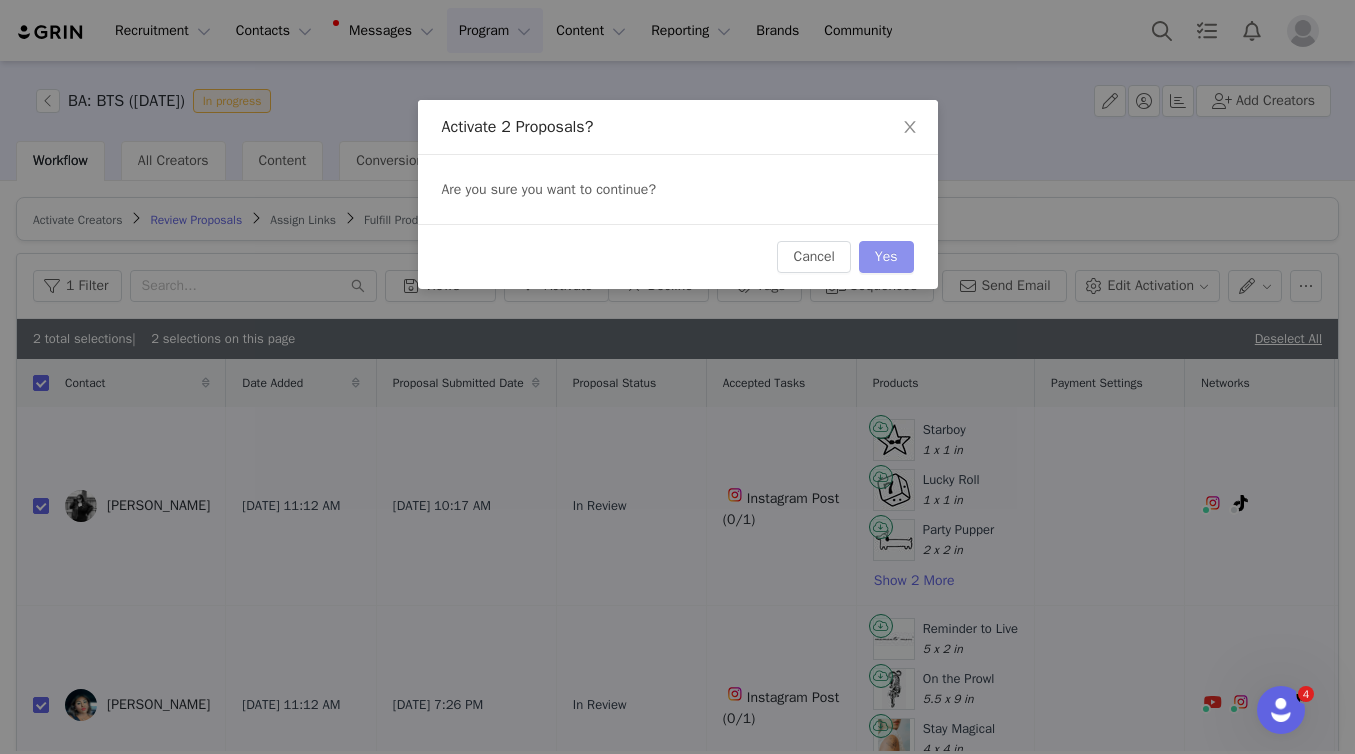 click on "Yes" at bounding box center [886, 257] 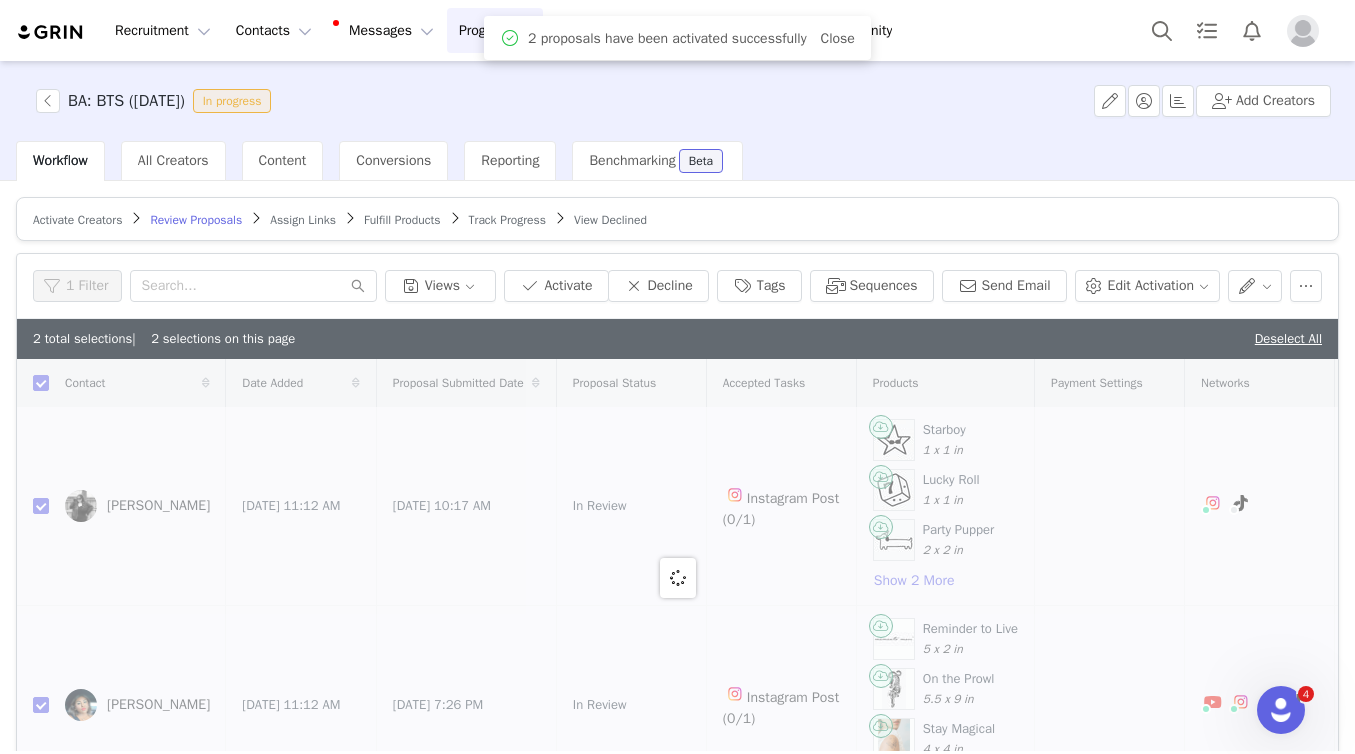 click on "Fulfill Products" at bounding box center [402, 220] 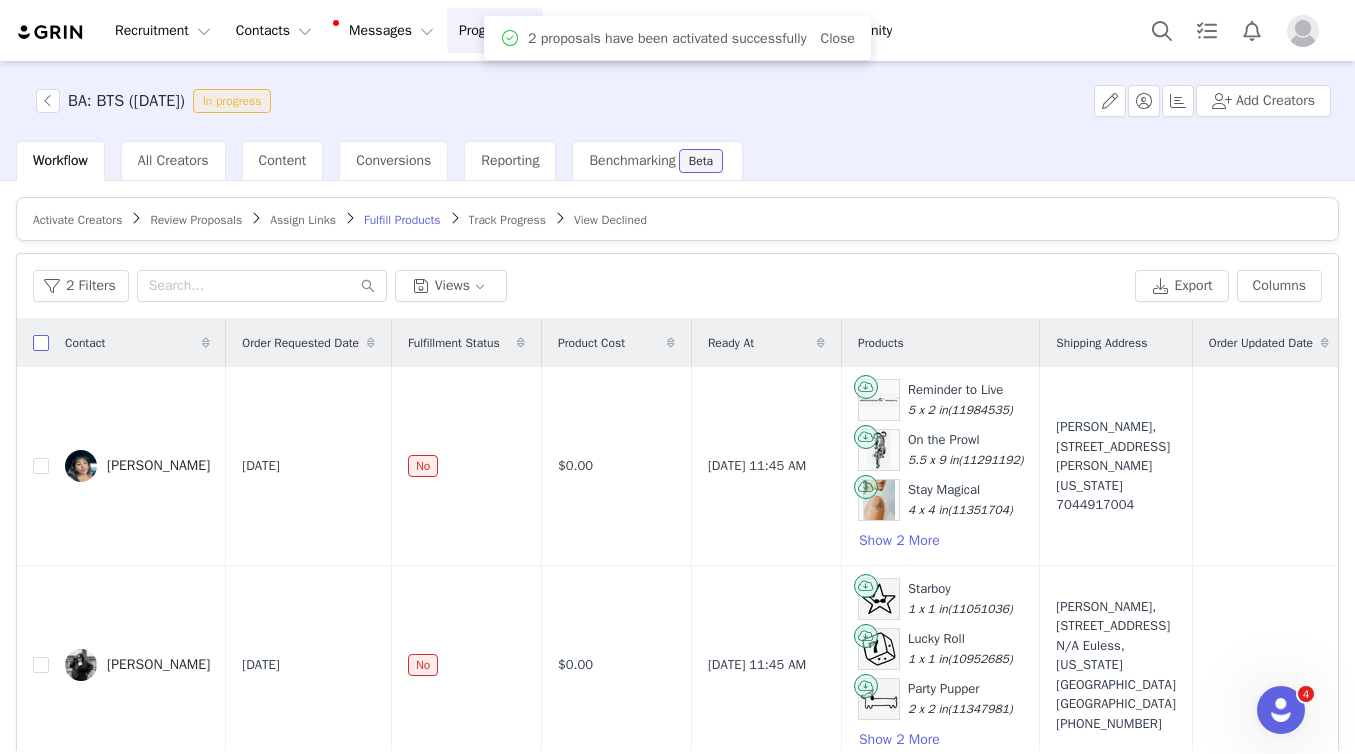 click at bounding box center (41, 343) 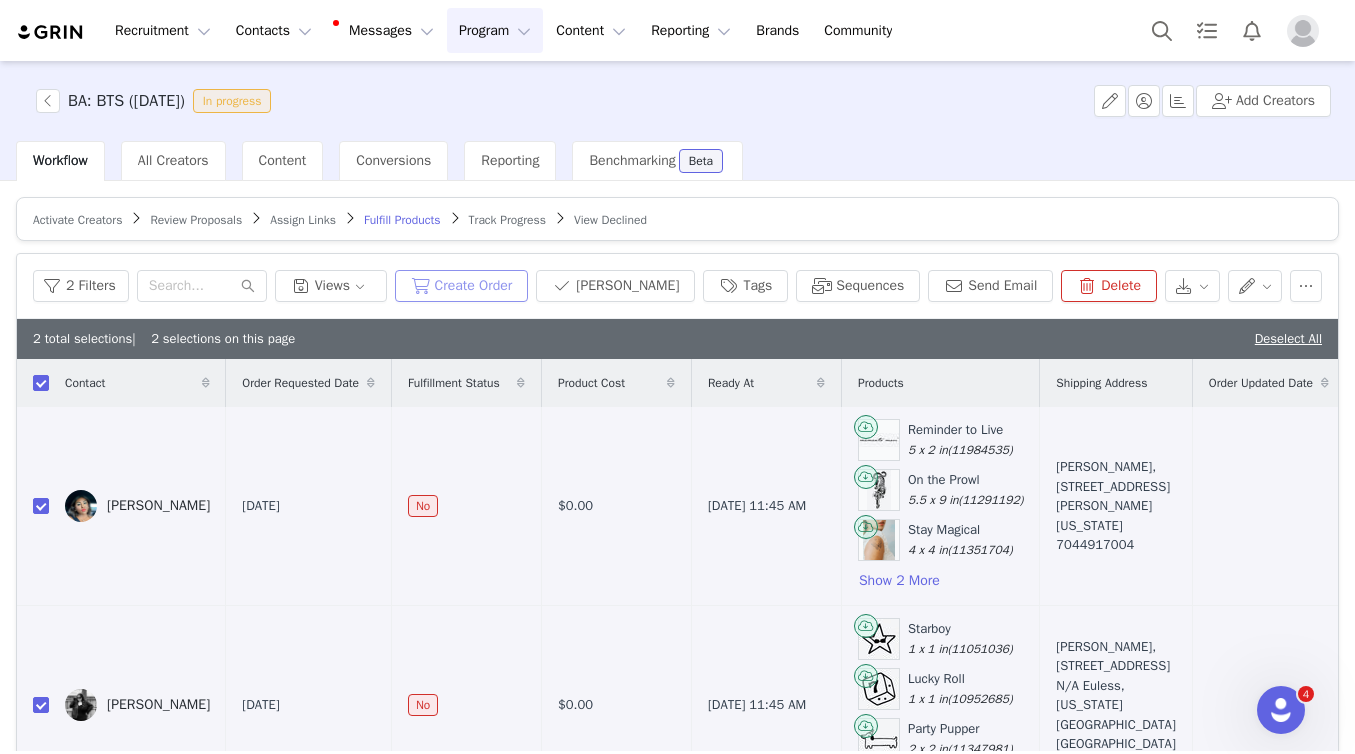 click on "Create Order" at bounding box center (462, 286) 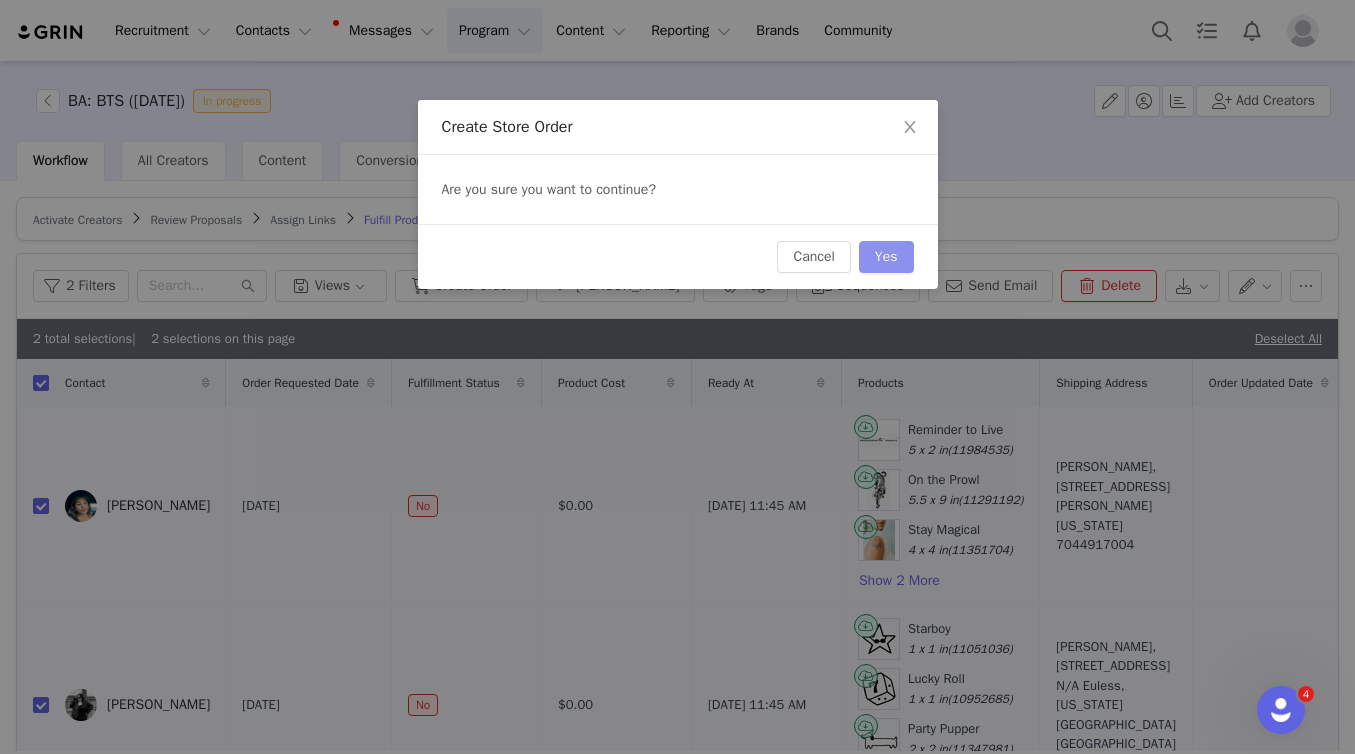 click on "Yes" at bounding box center (886, 257) 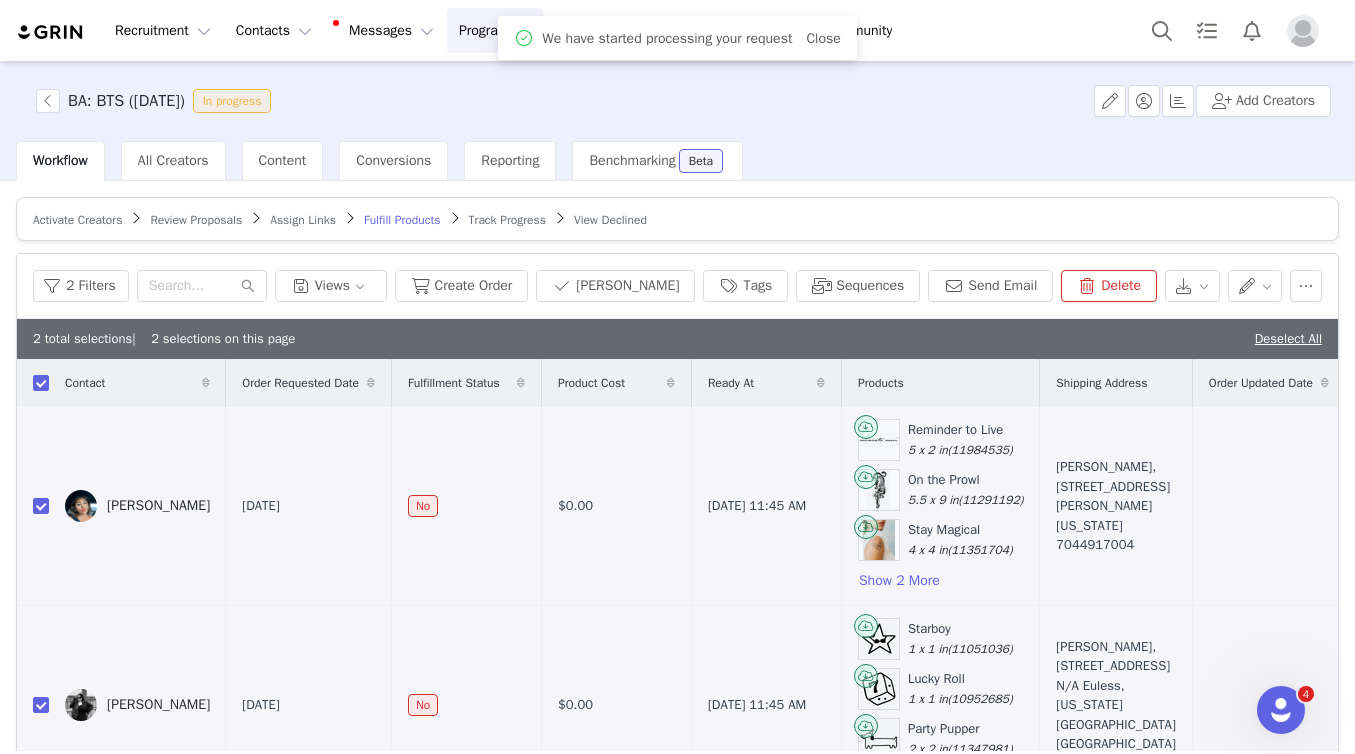 click on "Track Progress" at bounding box center (507, 220) 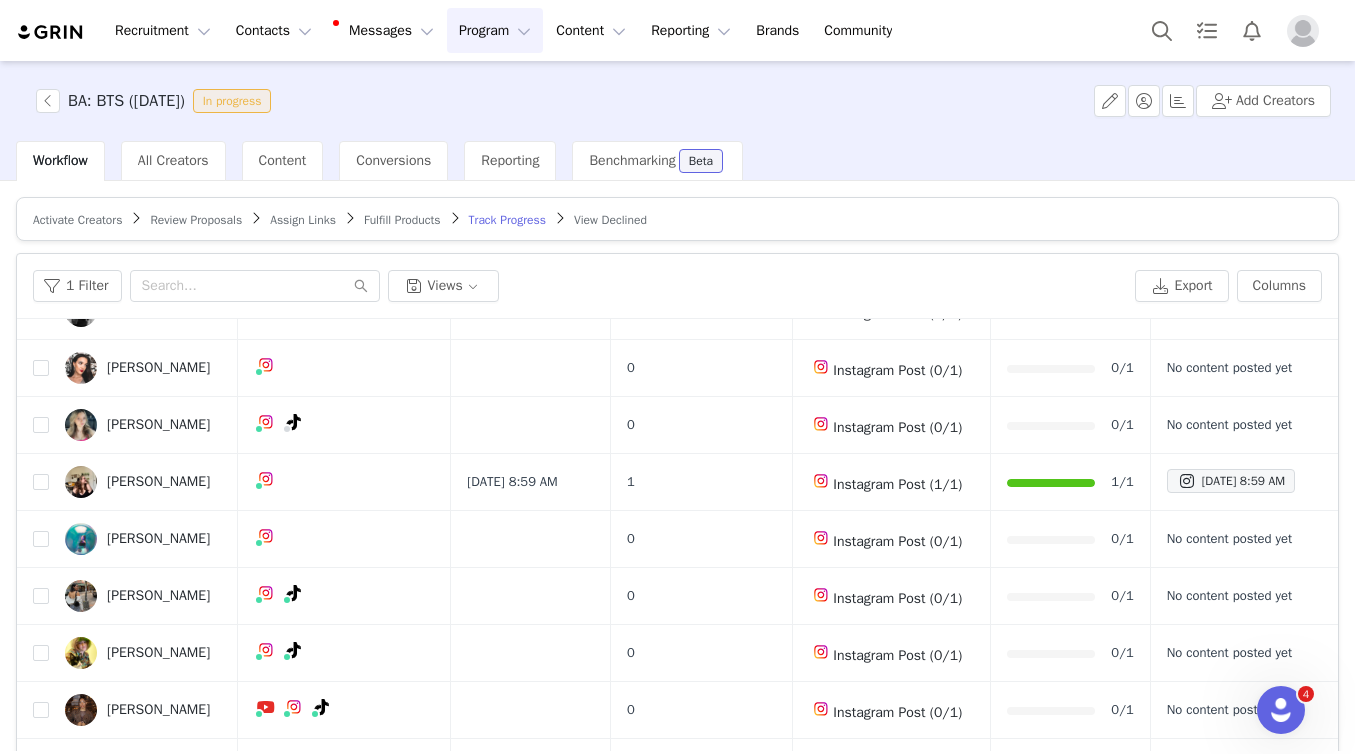 scroll, scrollTop: 1370, scrollLeft: 0, axis: vertical 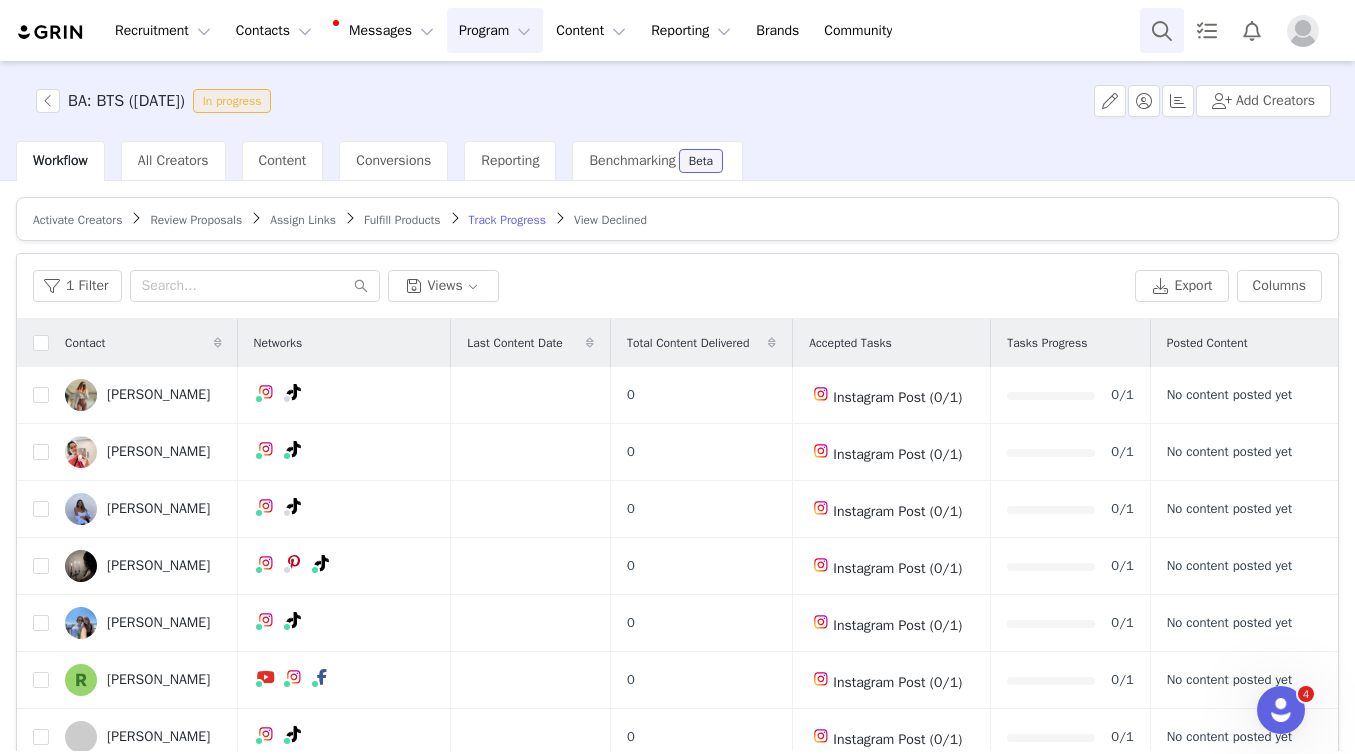 click at bounding box center (1162, 30) 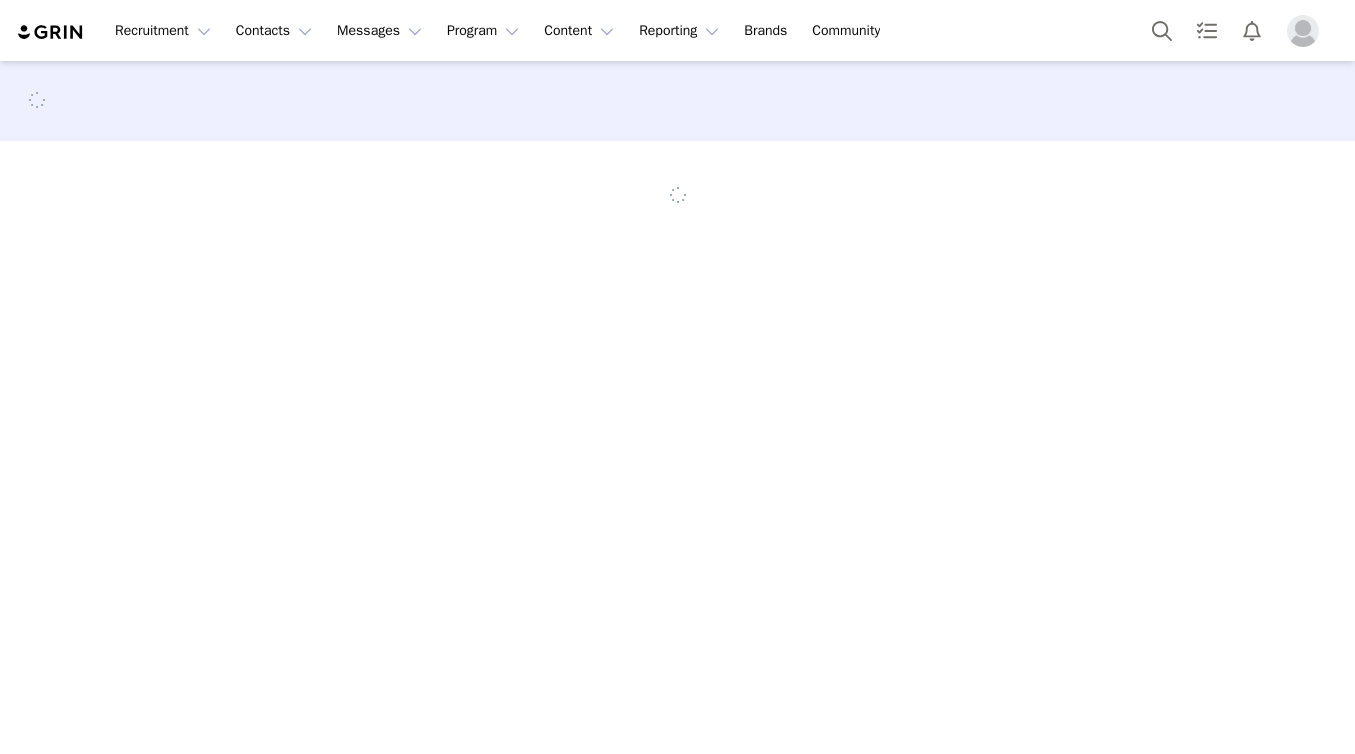 scroll, scrollTop: 0, scrollLeft: 0, axis: both 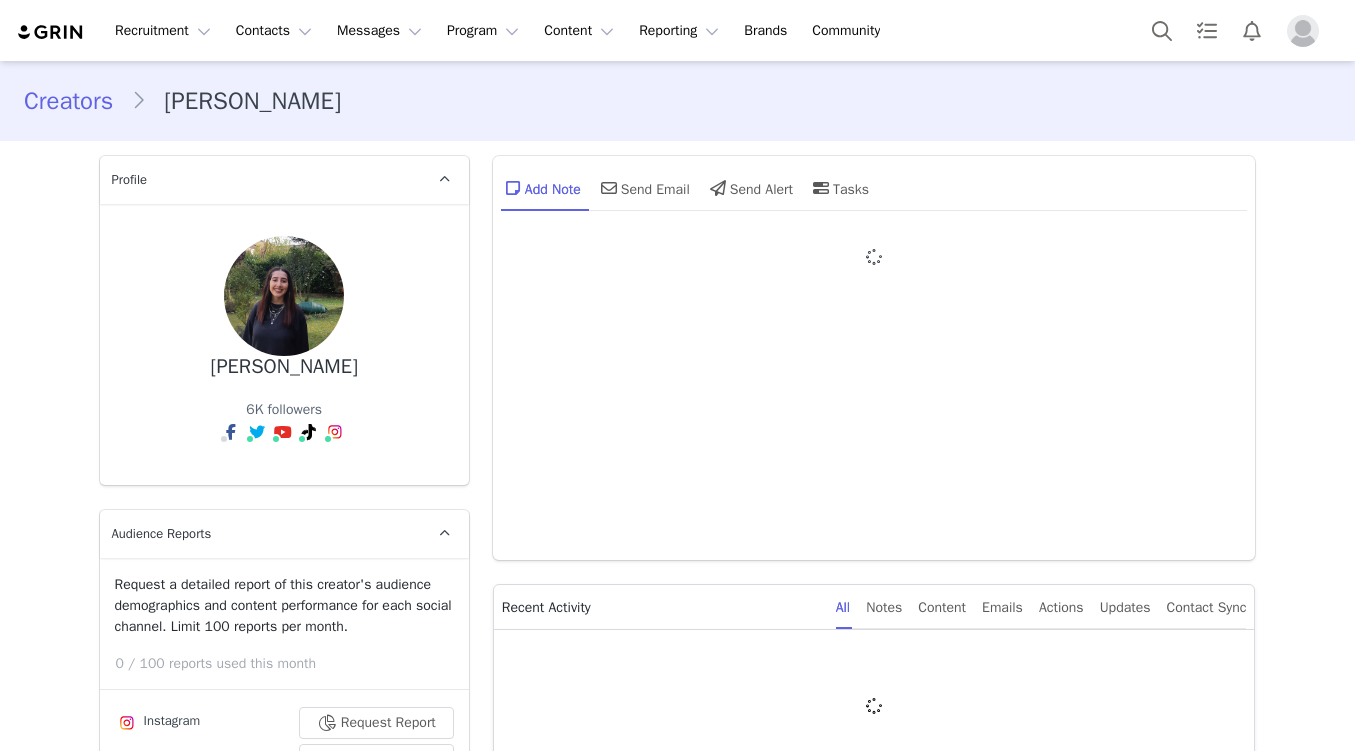 type on "+39 ([GEOGRAPHIC_DATA])" 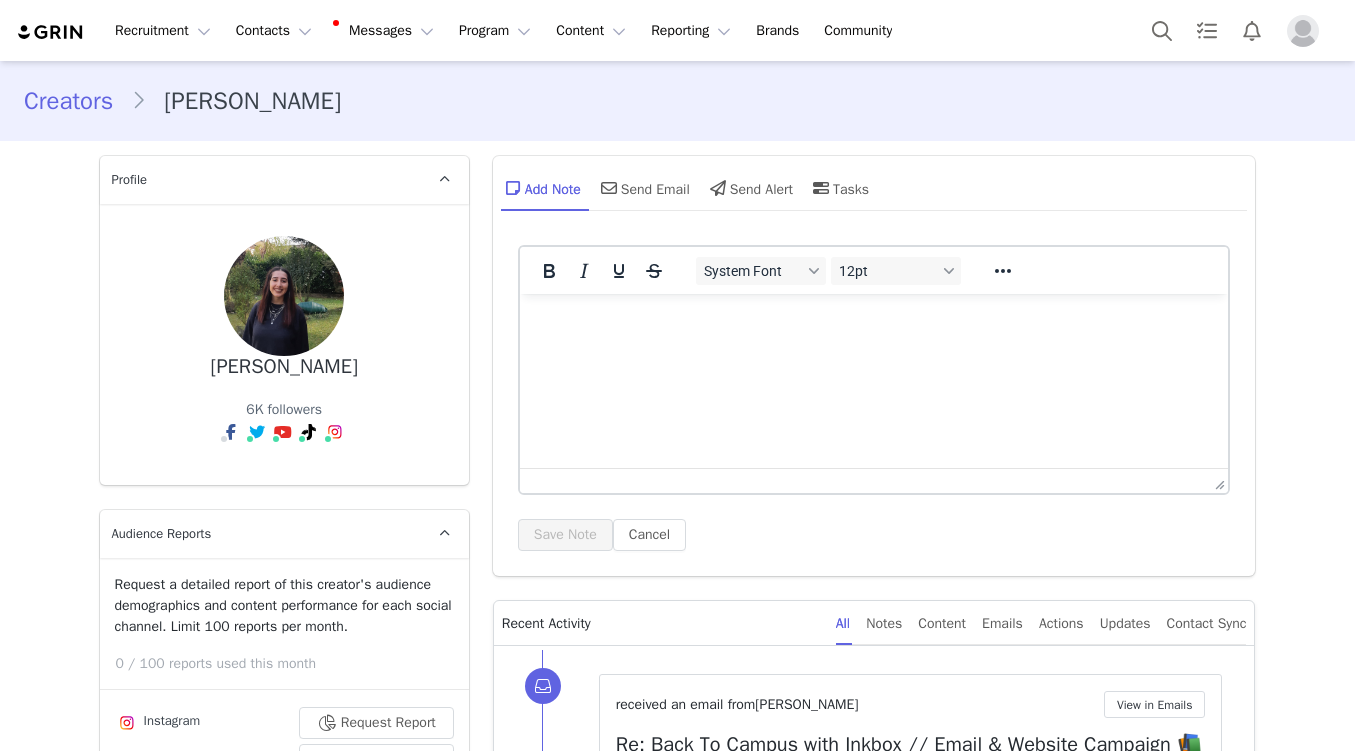 scroll, scrollTop: 0, scrollLeft: 0, axis: both 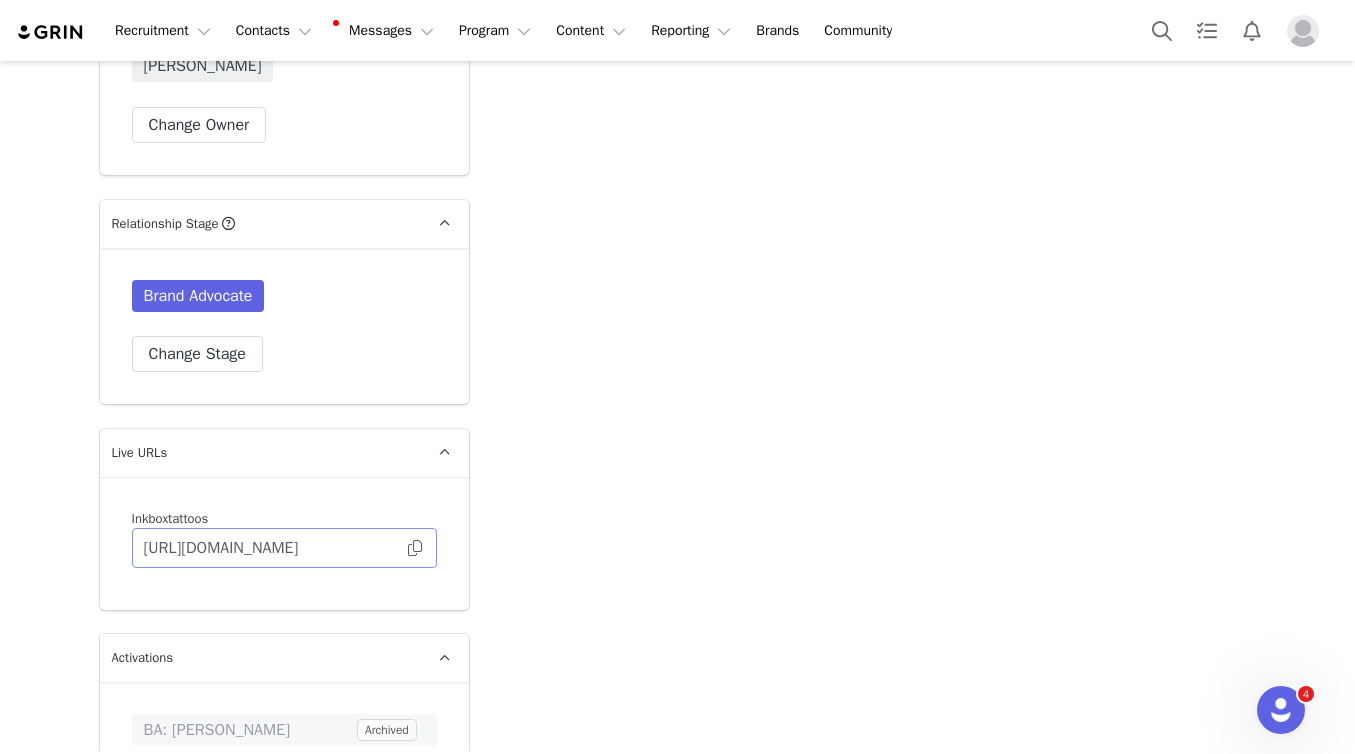 click at bounding box center [415, 548] 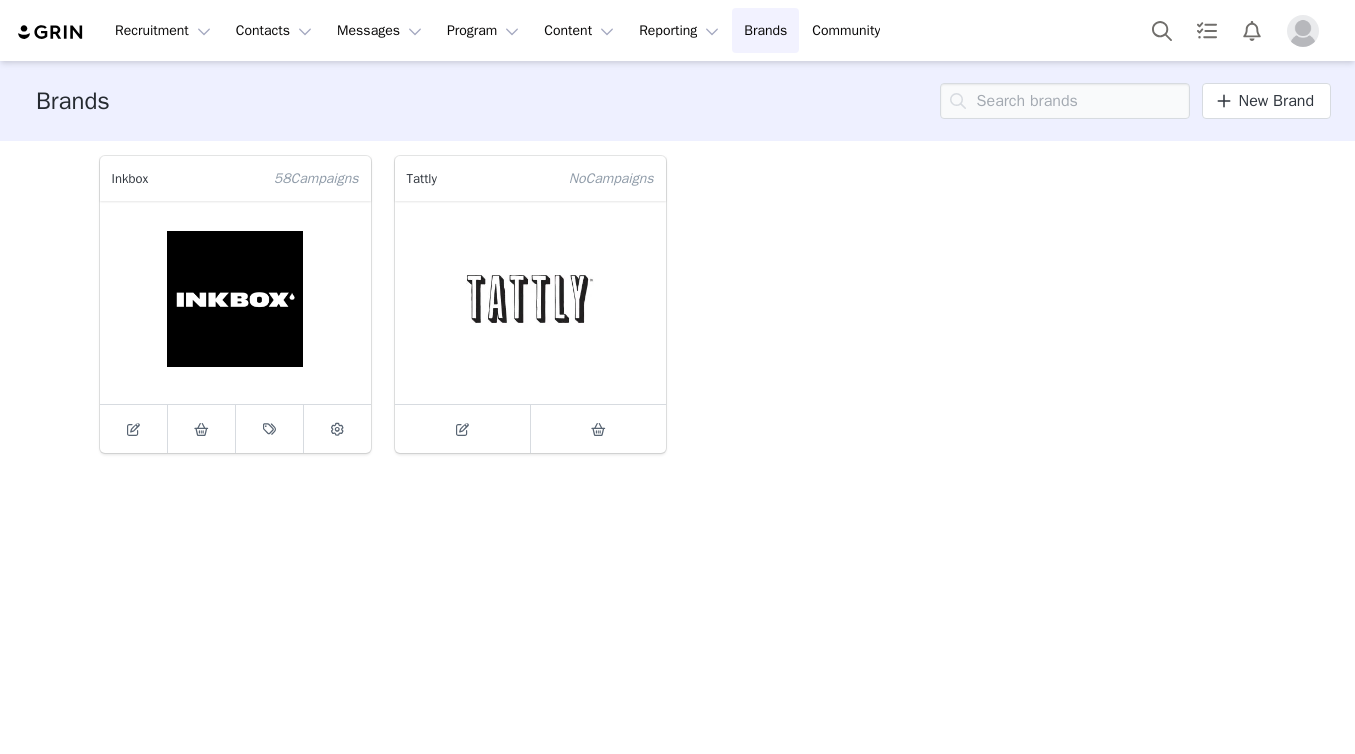 scroll, scrollTop: 0, scrollLeft: 0, axis: both 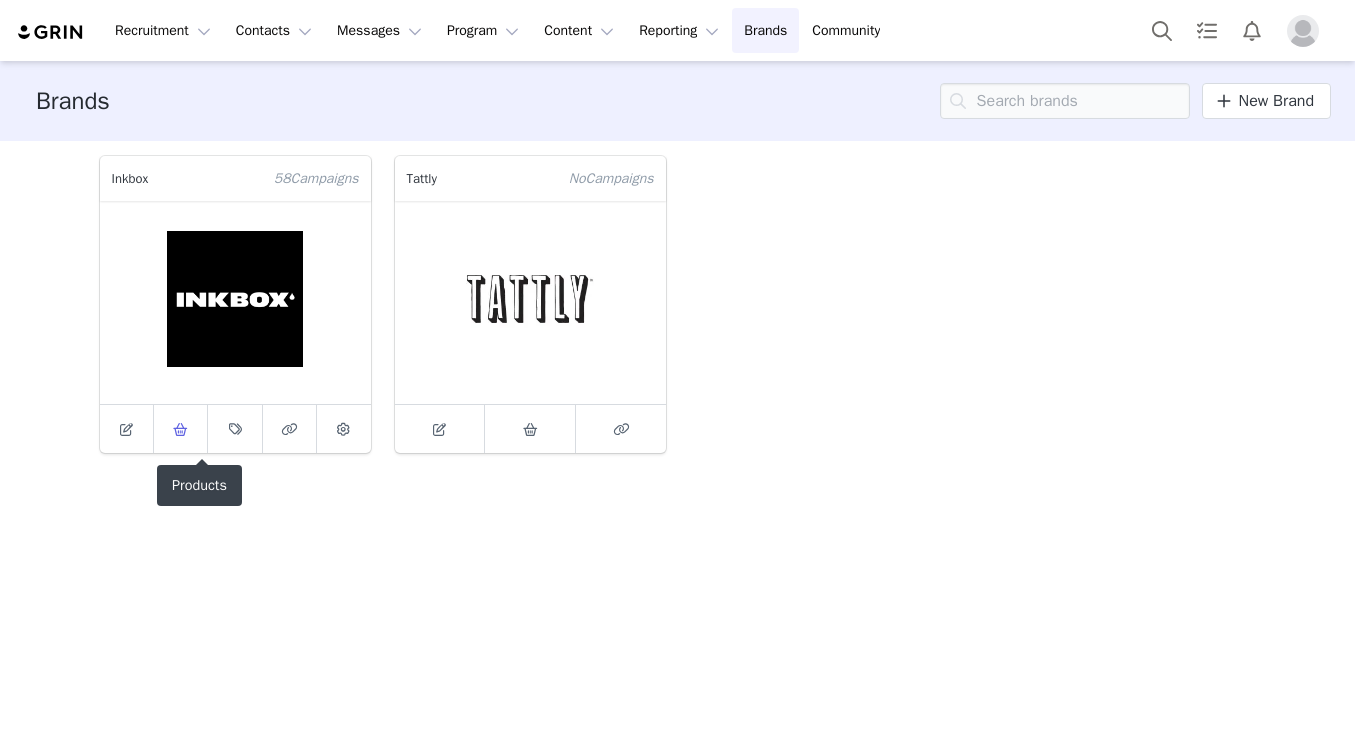 click at bounding box center (181, 429) 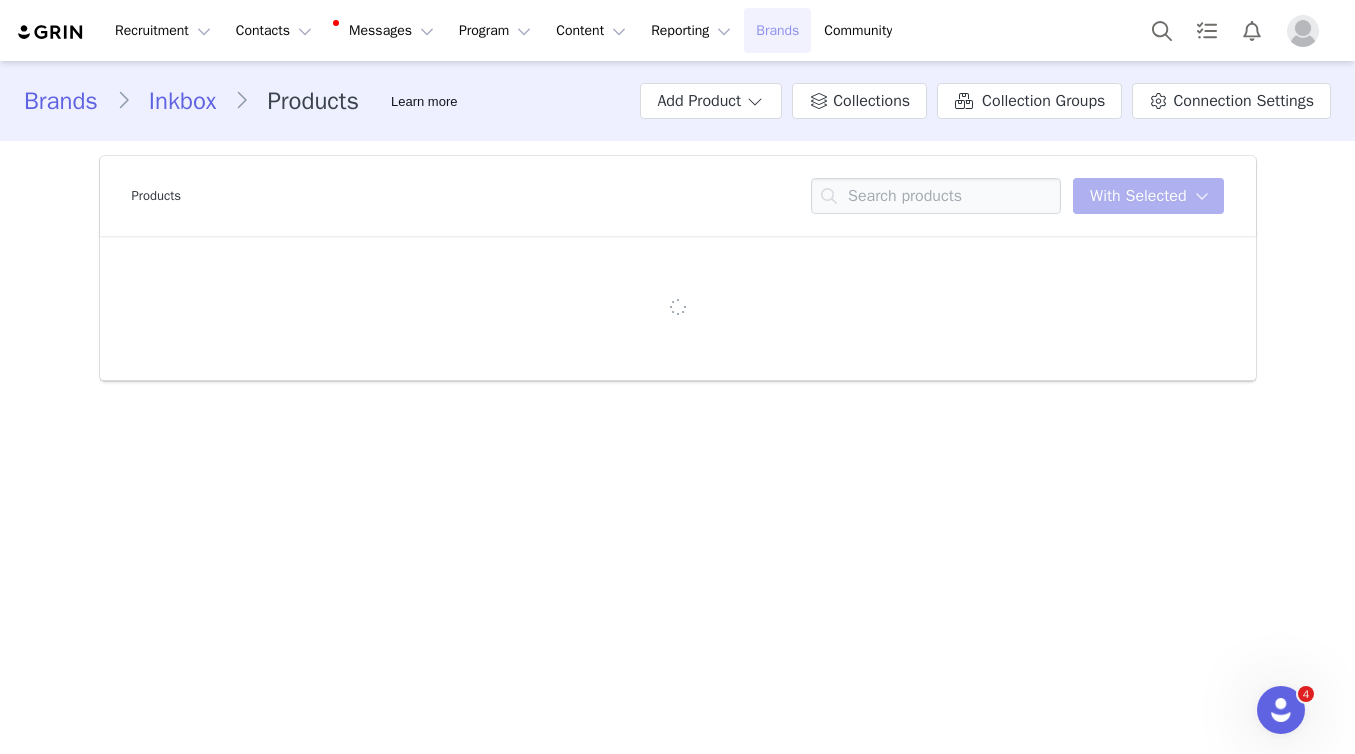 scroll, scrollTop: 0, scrollLeft: 0, axis: both 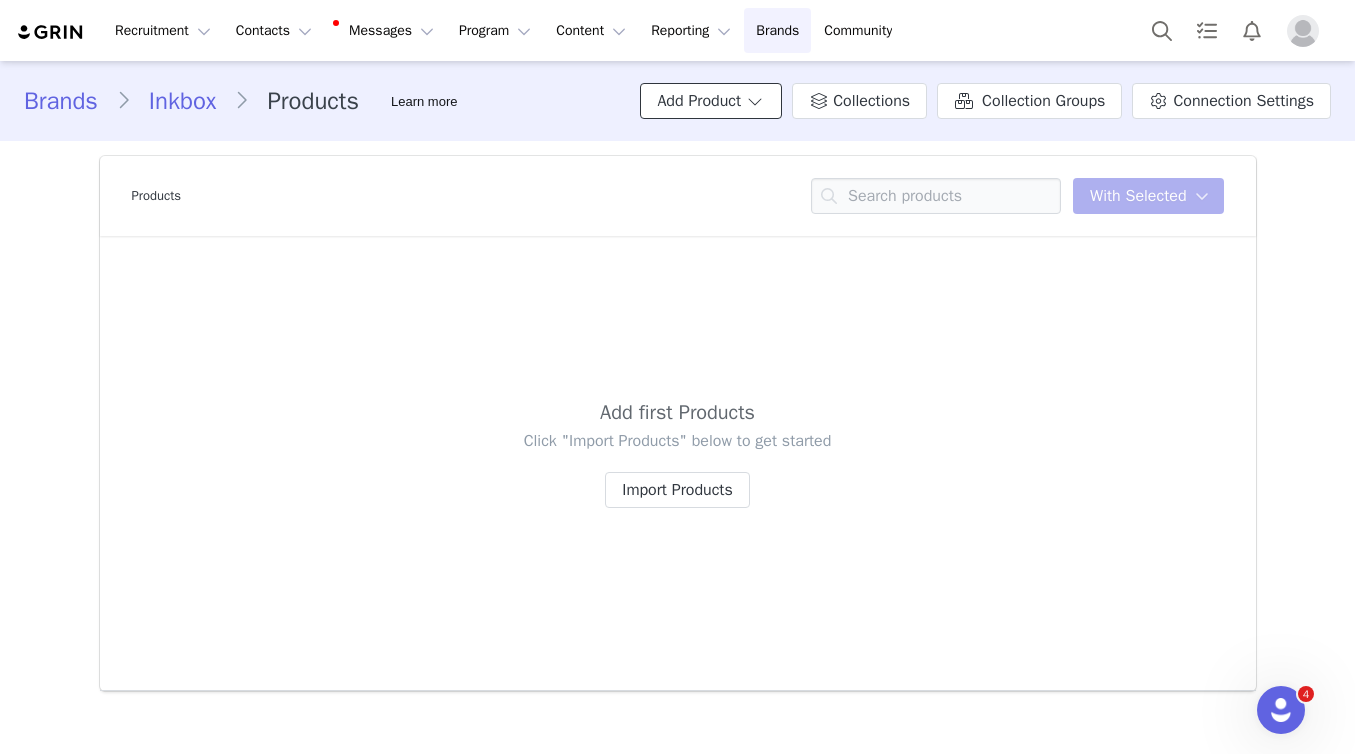 click at bounding box center (755, 101) 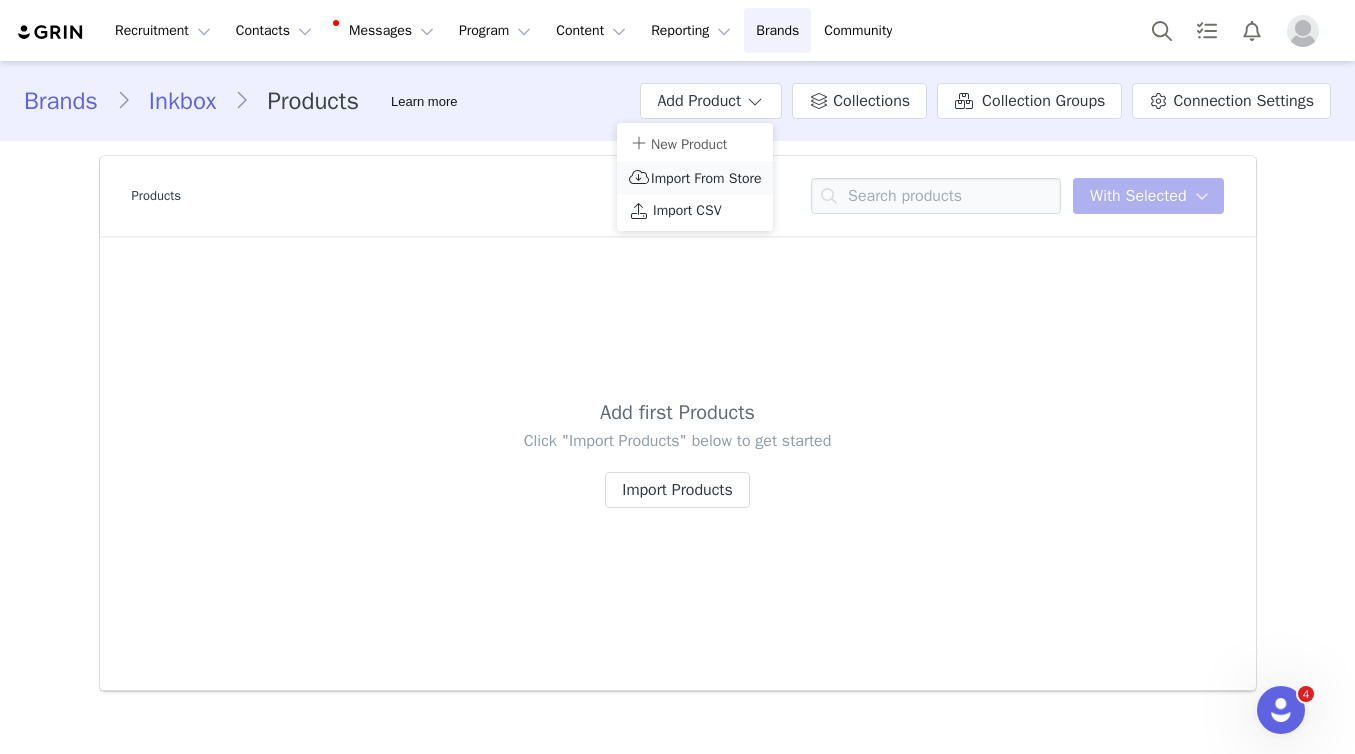 click on "Import From Store" at bounding box center (706, 178) 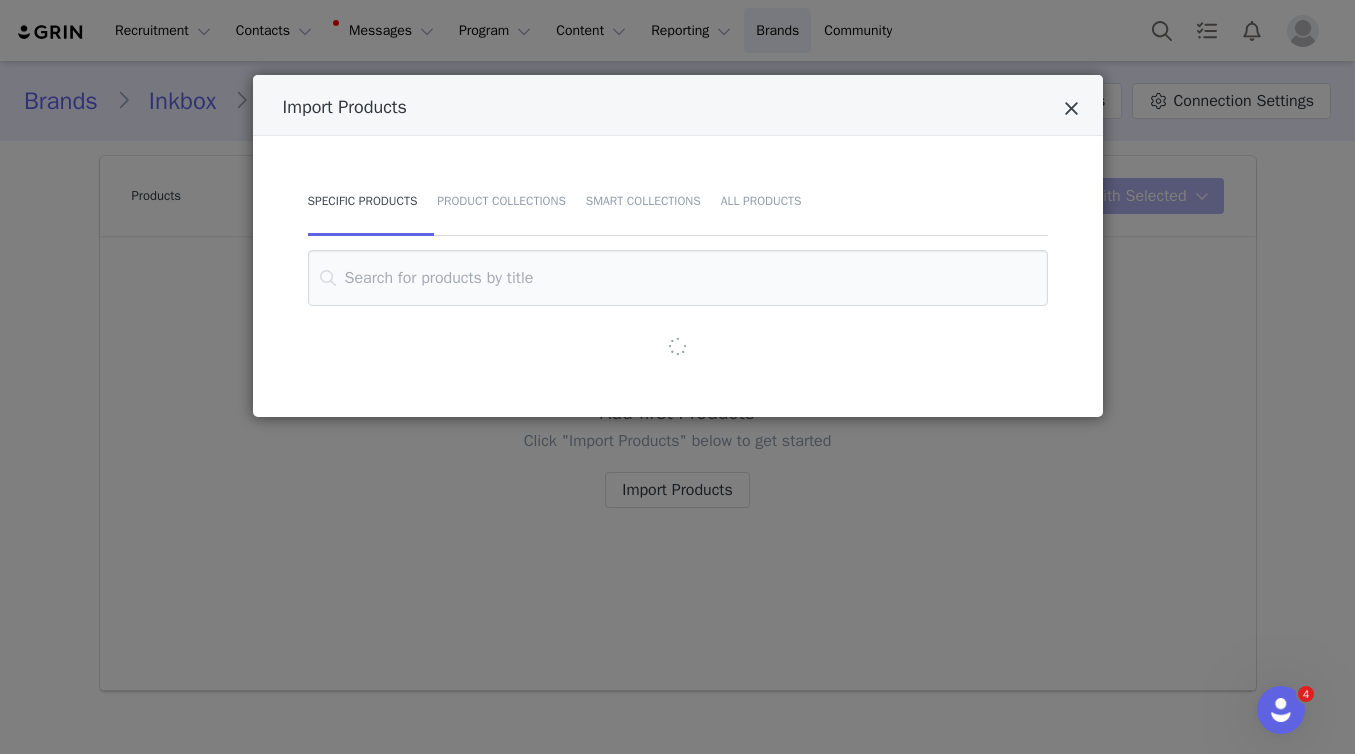 click at bounding box center [1071, 109] 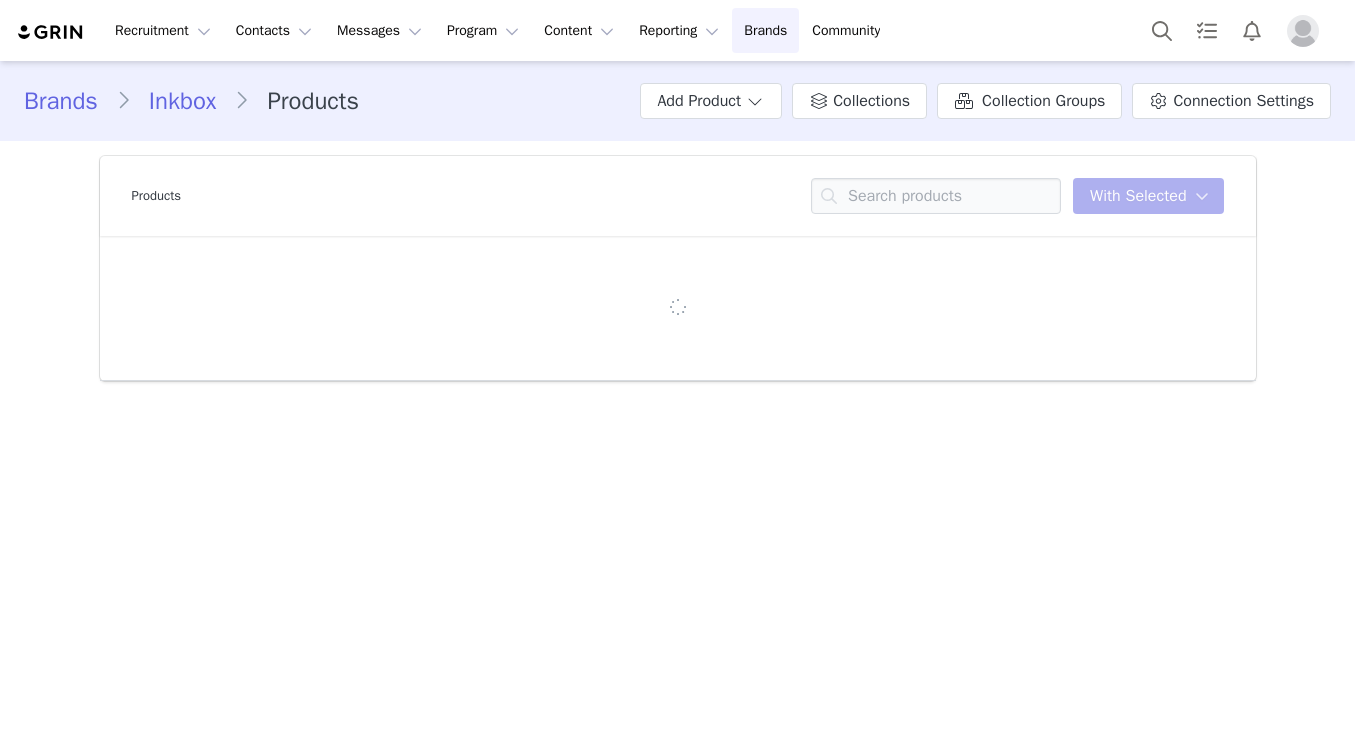 scroll, scrollTop: 0, scrollLeft: 0, axis: both 